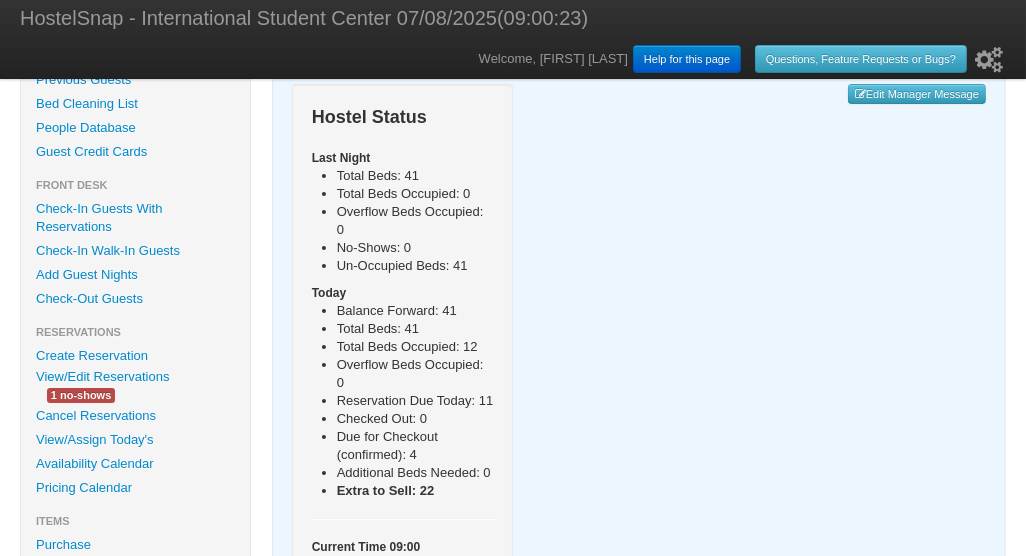 scroll, scrollTop: 152, scrollLeft: 0, axis: vertical 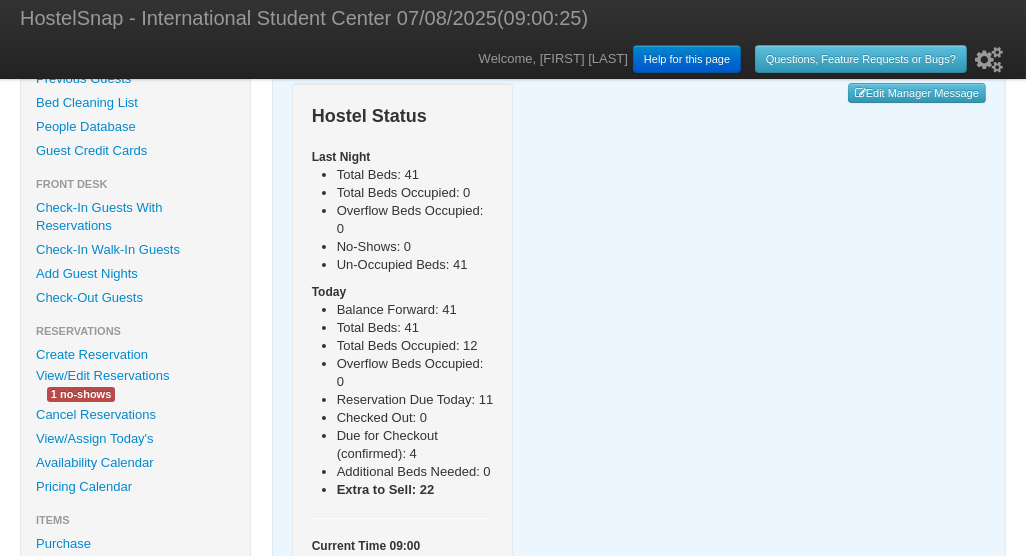 click on "Availability Calendar" at bounding box center [135, 463] 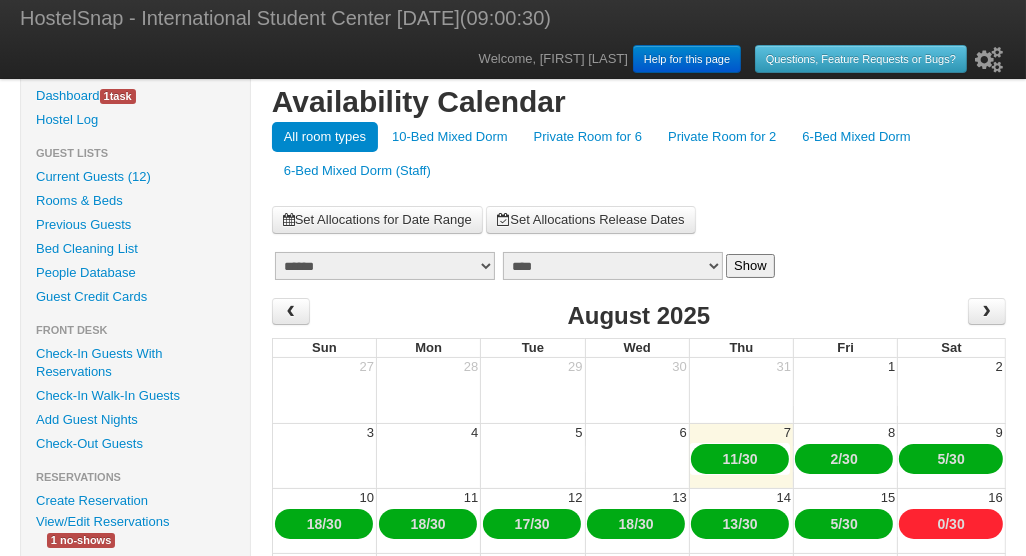 scroll, scrollTop: 0, scrollLeft: 0, axis: both 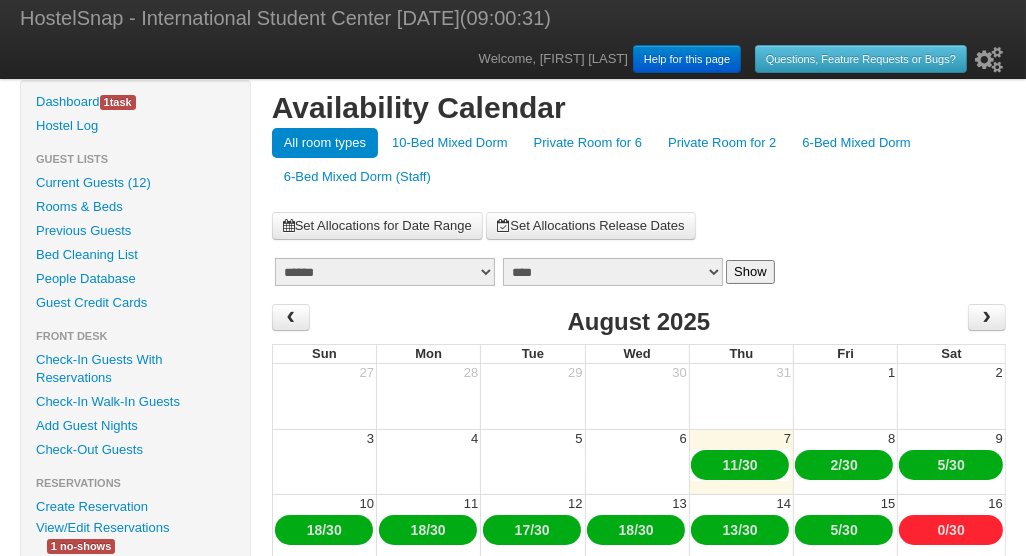 click on "10-Bed Mixed Dorm" at bounding box center (450, 143) 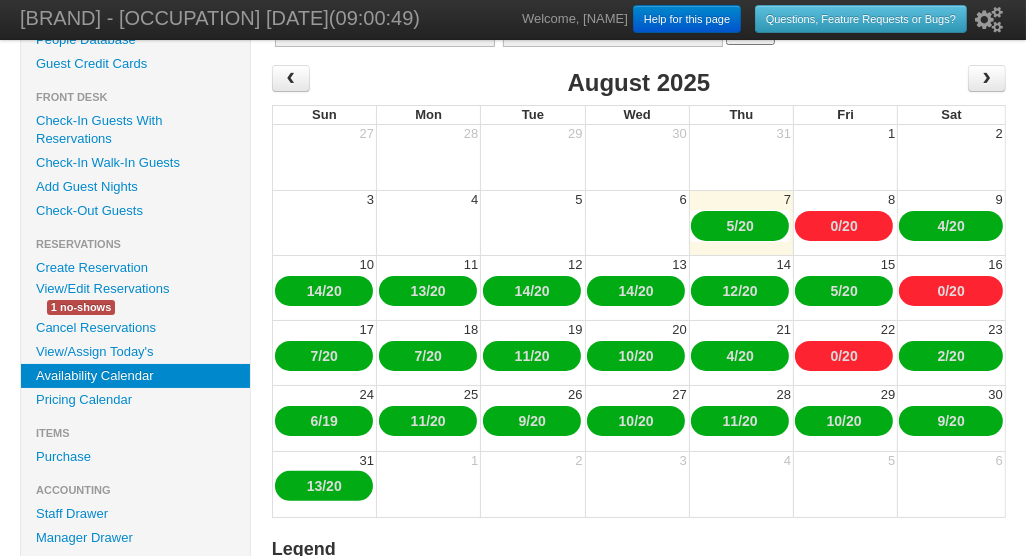 scroll, scrollTop: 240, scrollLeft: 0, axis: vertical 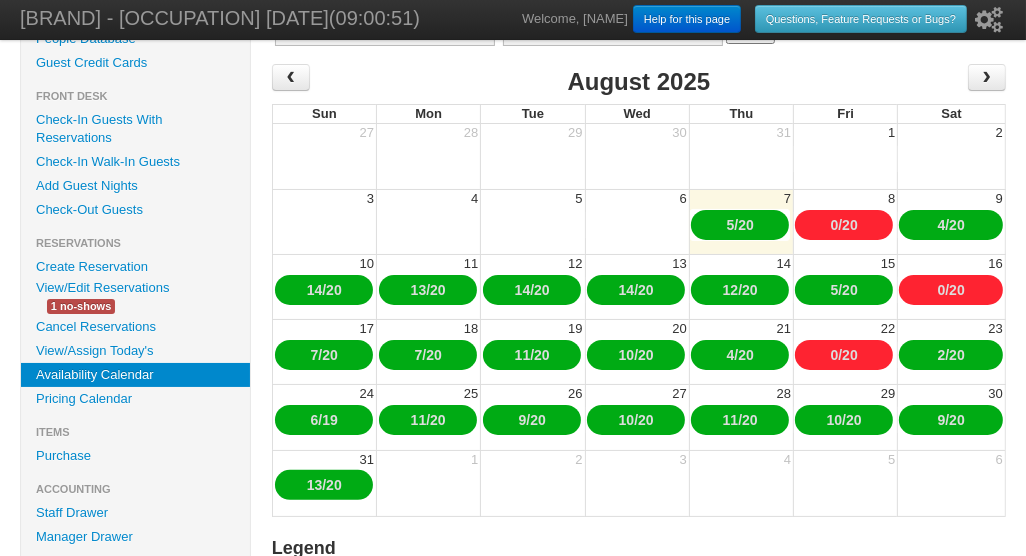 click on "20" at bounding box center (438, 420) 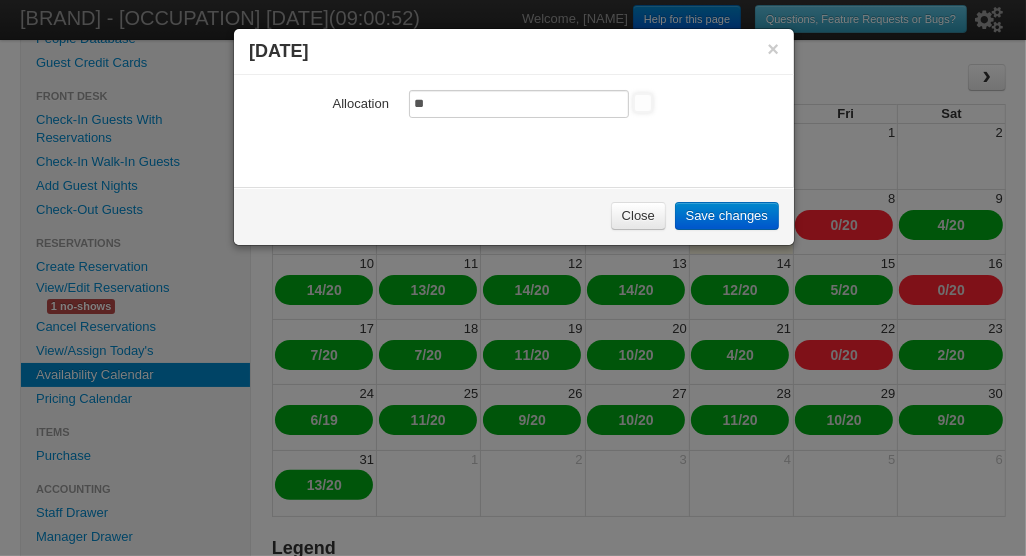 click on "**" at bounding box center [519, 104] 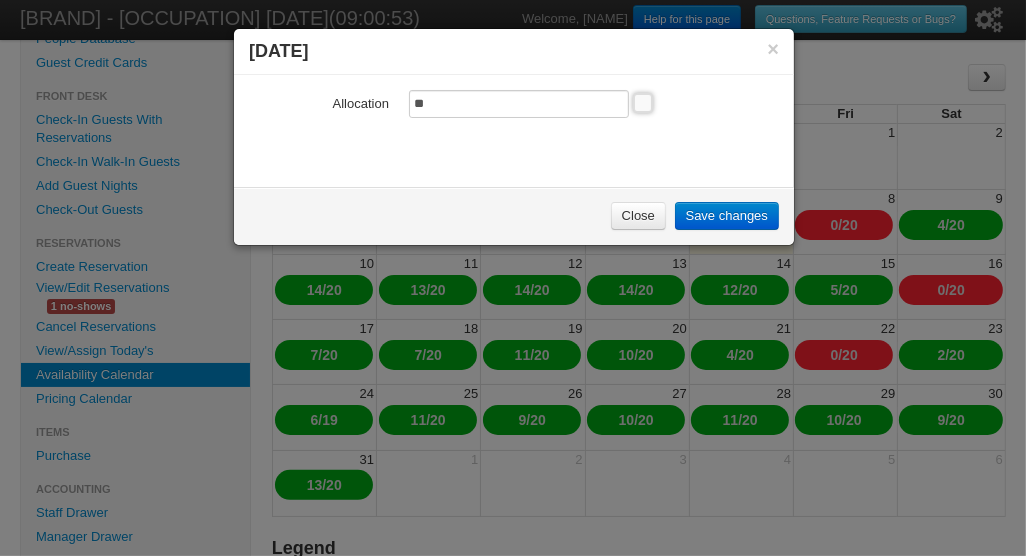 type on "*" 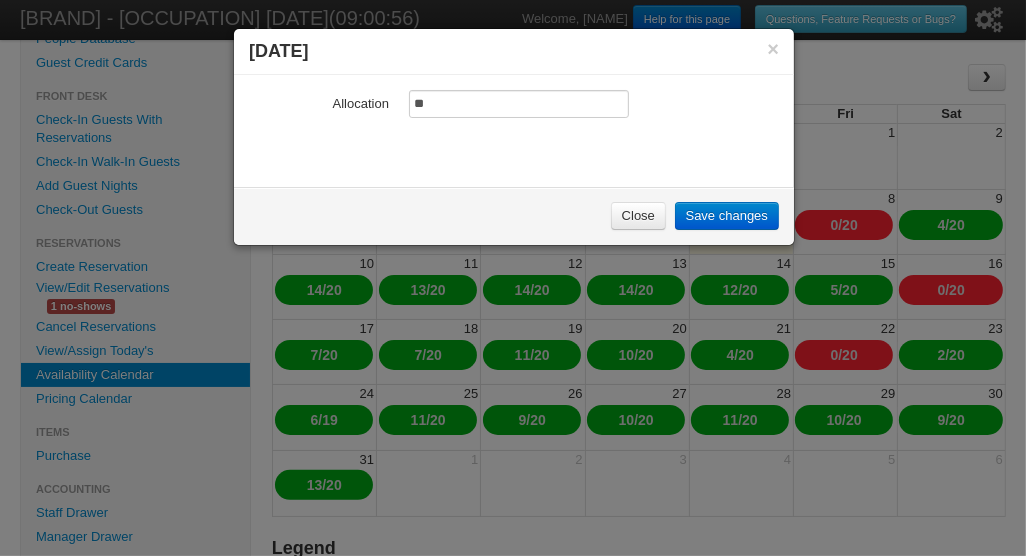 type on "**" 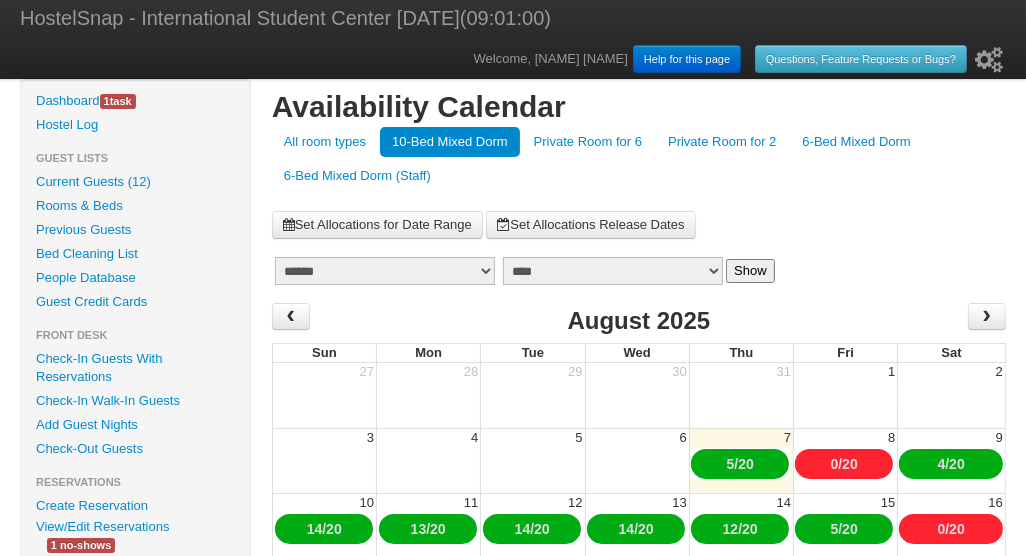 scroll, scrollTop: 0, scrollLeft: 0, axis: both 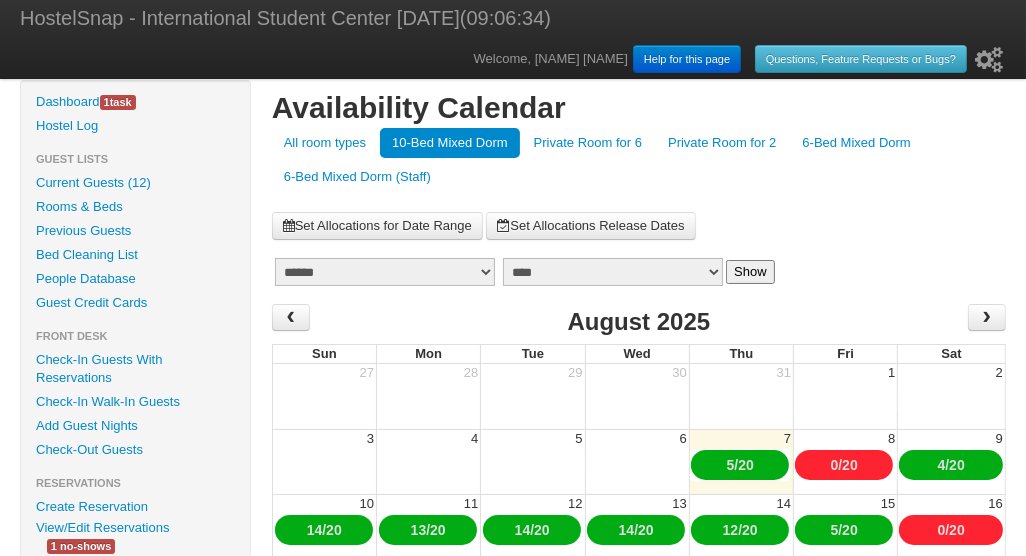 click on "Check-Out Guests" at bounding box center (135, 450) 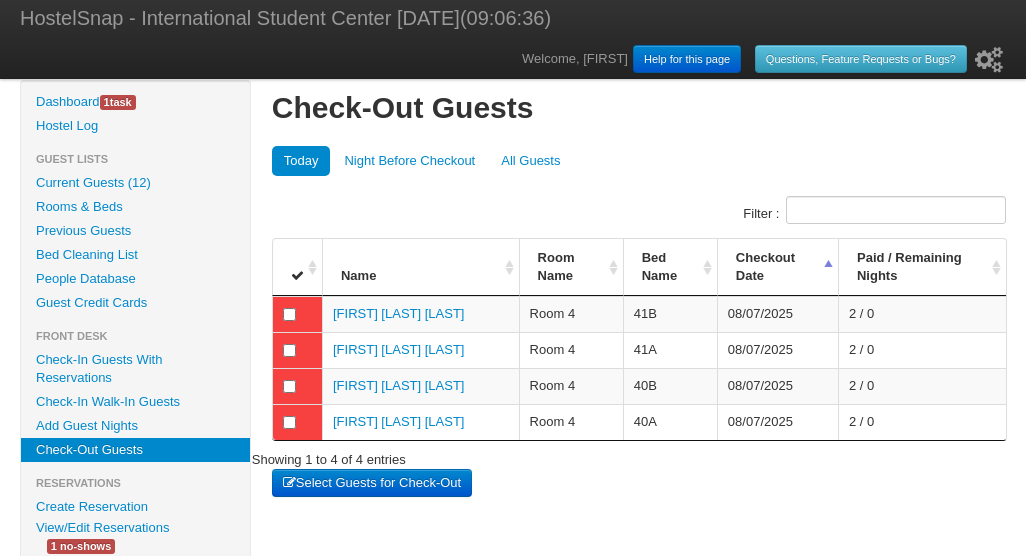 scroll, scrollTop: 0, scrollLeft: 0, axis: both 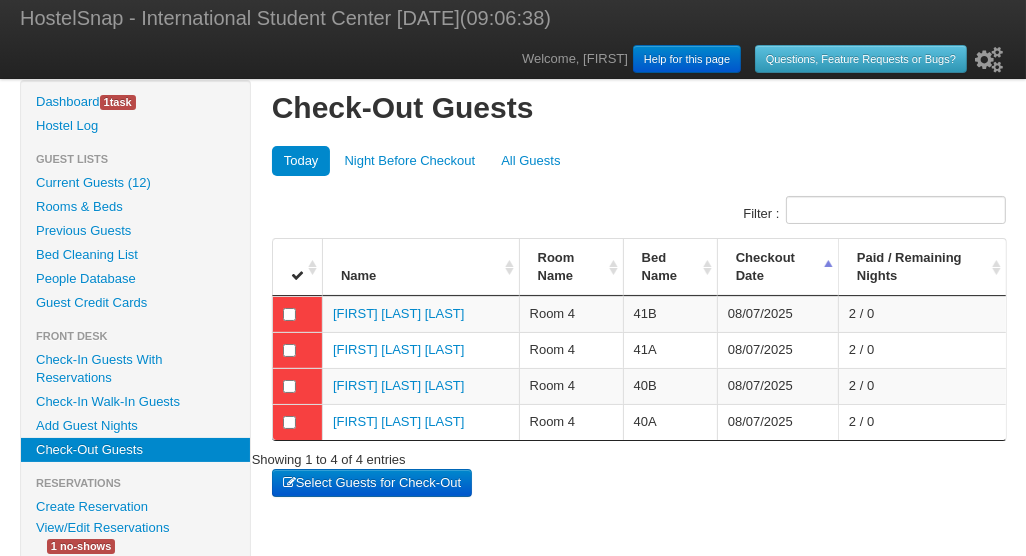 click on "Jhostin Esteban Acosta Valderrama" at bounding box center [398, 313] 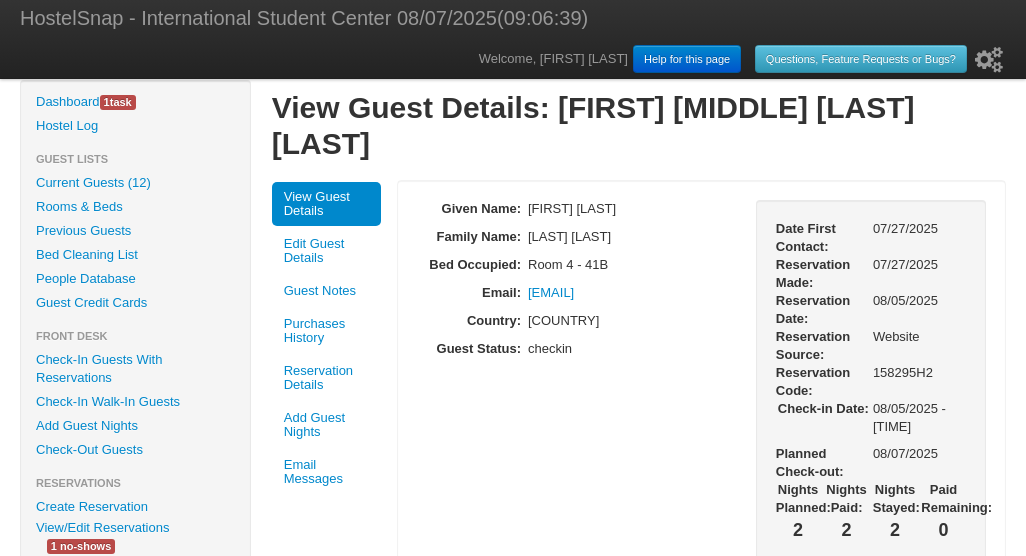 scroll, scrollTop: 0, scrollLeft: 0, axis: both 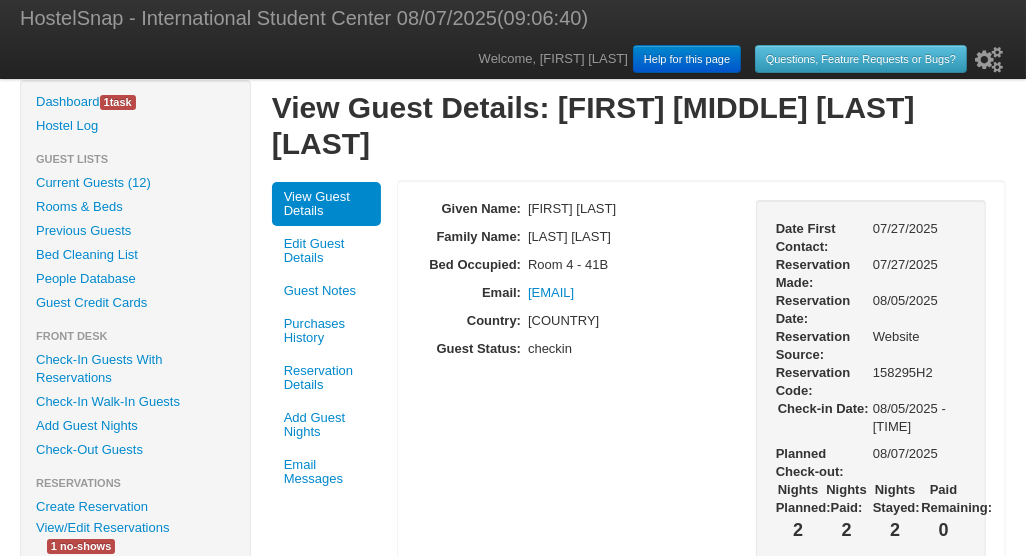 click on "Purchases History" at bounding box center (326, 331) 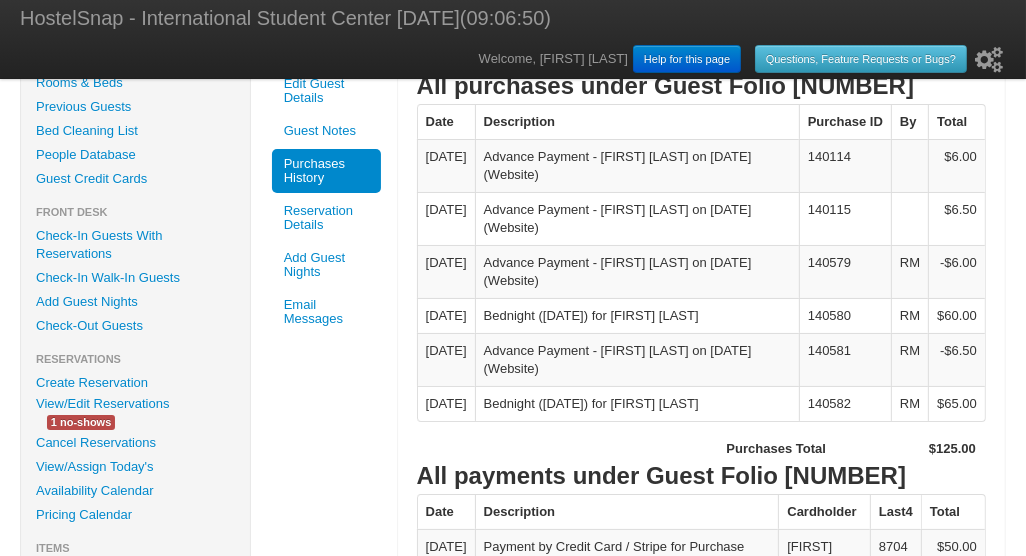 scroll, scrollTop: 123, scrollLeft: 0, axis: vertical 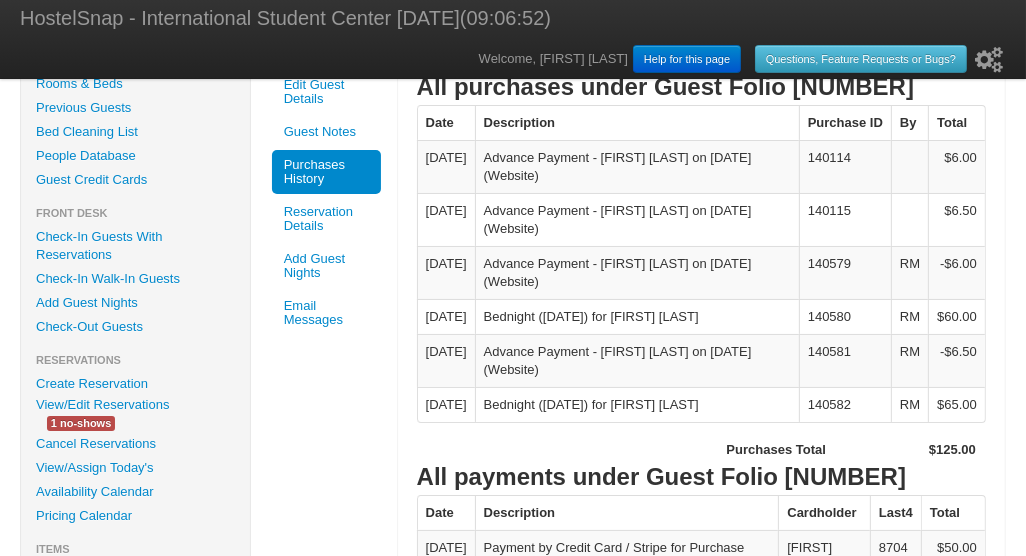click on "Check-Out Guests" at bounding box center [135, 327] 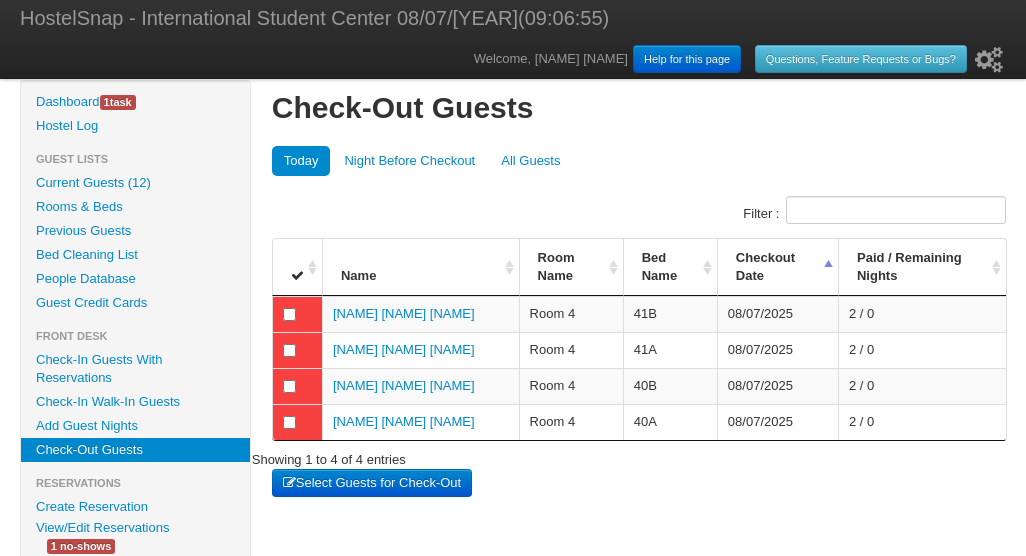 scroll, scrollTop: 0, scrollLeft: 0, axis: both 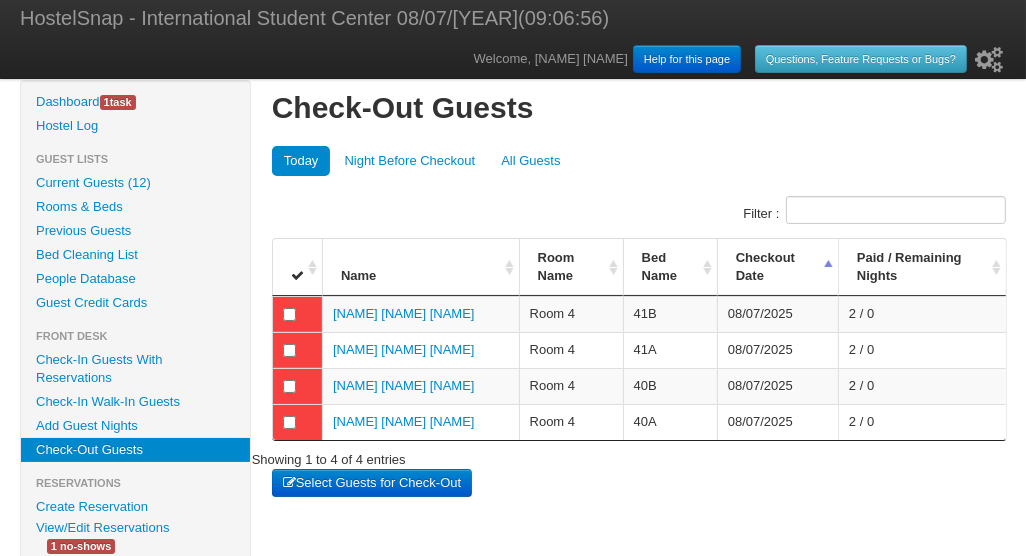click on "Juliana Forigua Pacalagua" at bounding box center (404, 349) 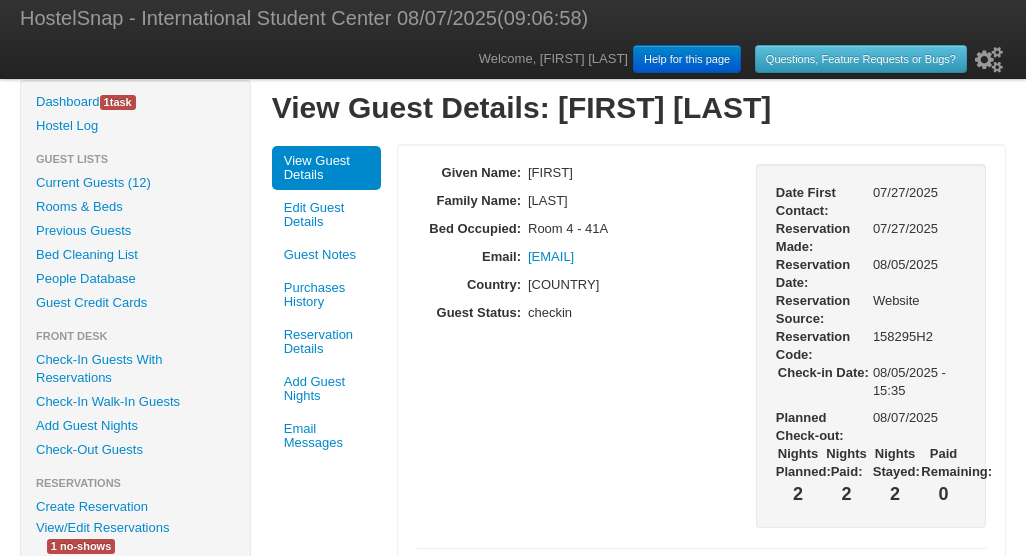 scroll, scrollTop: 0, scrollLeft: 0, axis: both 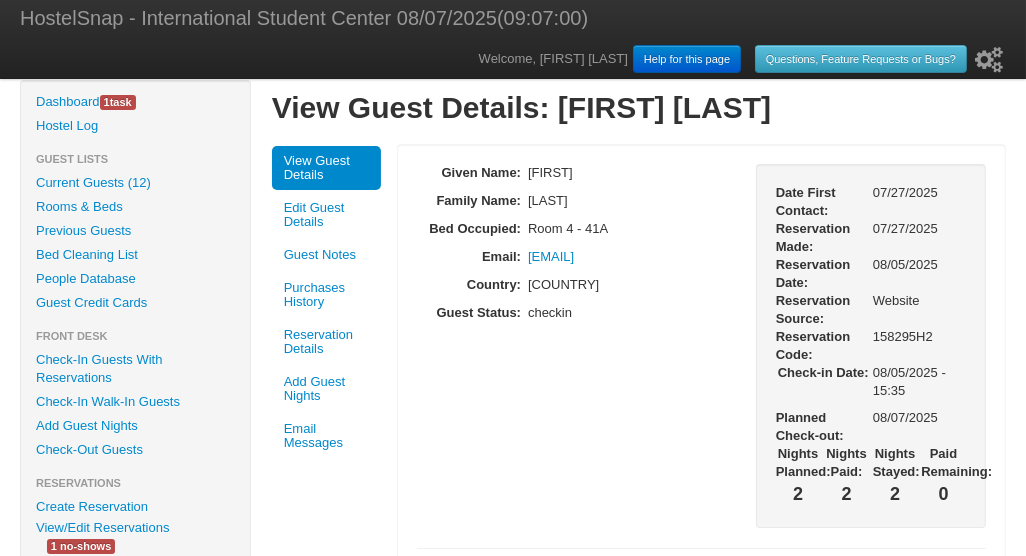 click on "Purchases History" at bounding box center (326, 295) 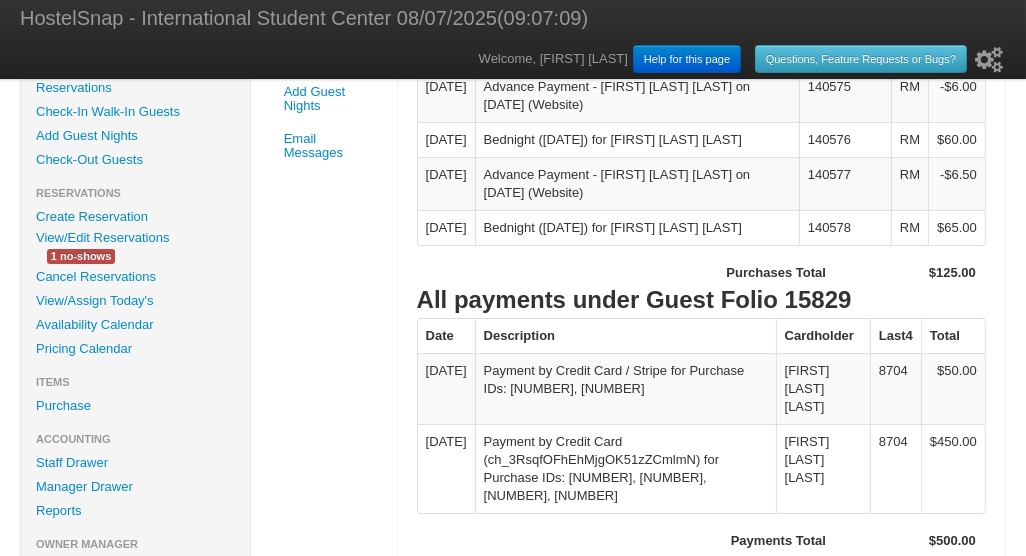 scroll, scrollTop: 261, scrollLeft: 0, axis: vertical 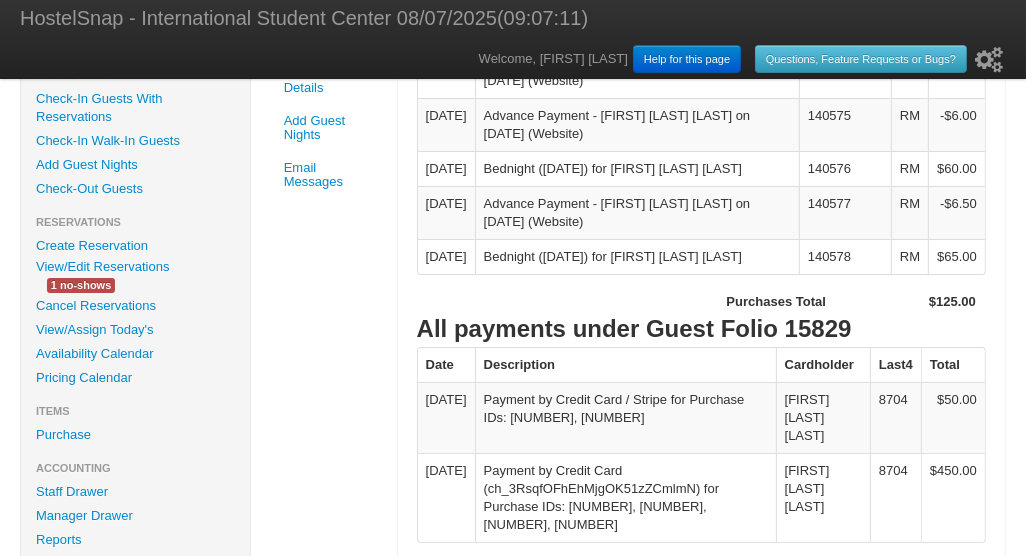 click on "Check-Out Guests" at bounding box center [135, 189] 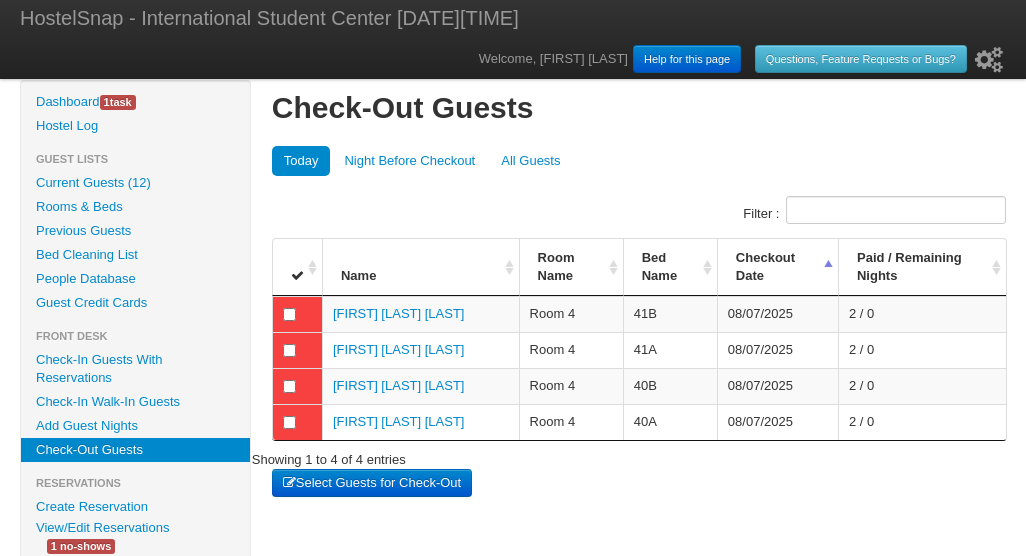 scroll, scrollTop: 0, scrollLeft: 0, axis: both 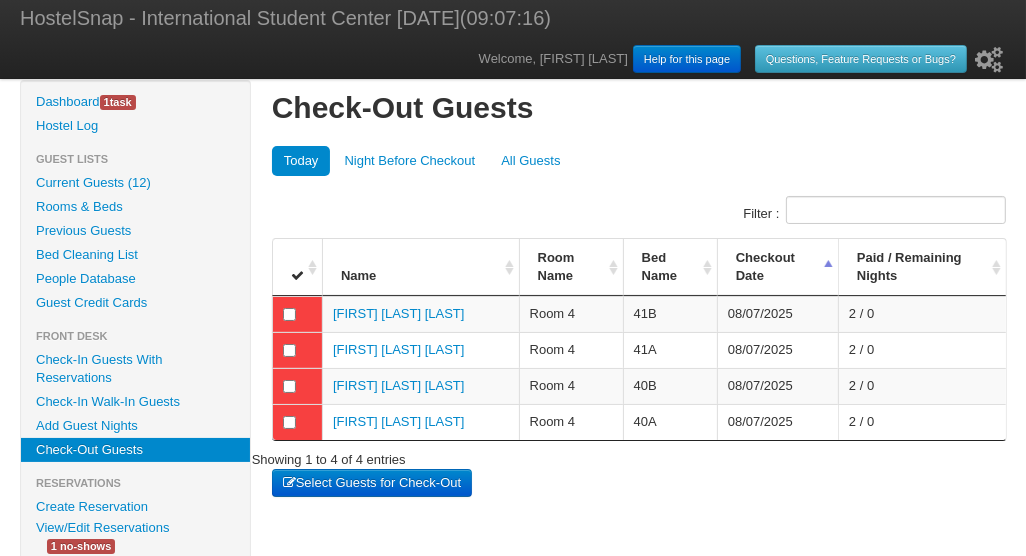 click on "Paula Sofia Granados Cruz" at bounding box center (398, 385) 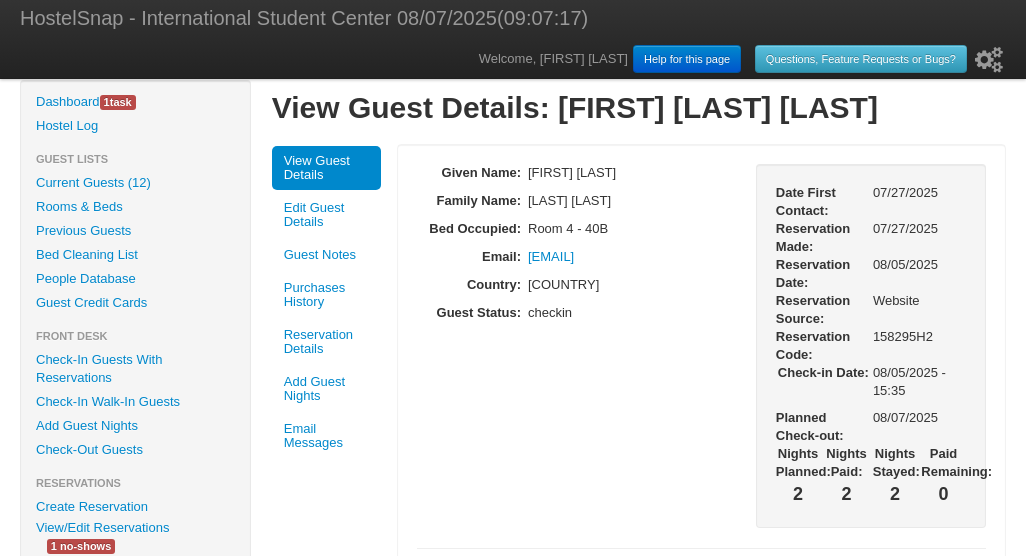 scroll, scrollTop: 0, scrollLeft: 0, axis: both 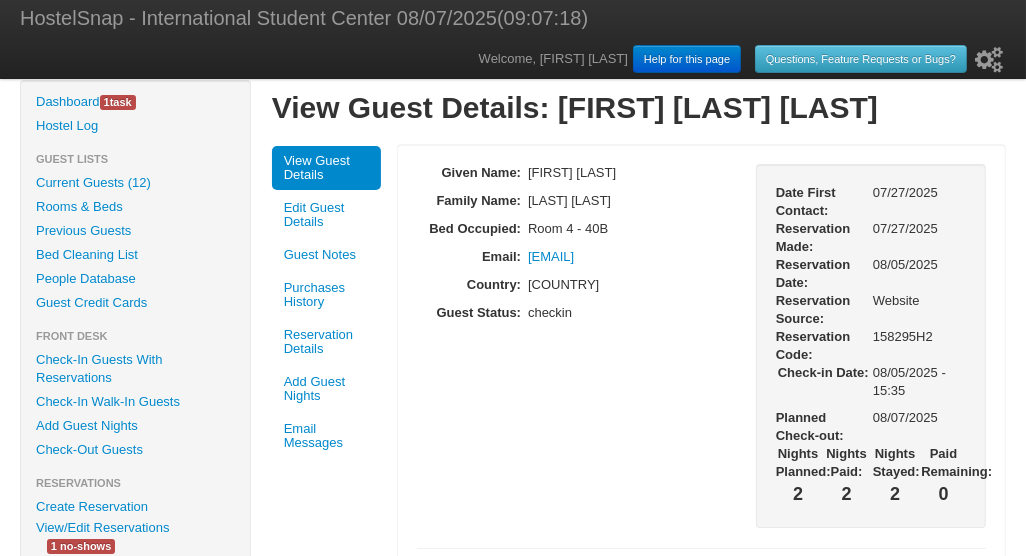 click on "Purchases History" at bounding box center (326, 295) 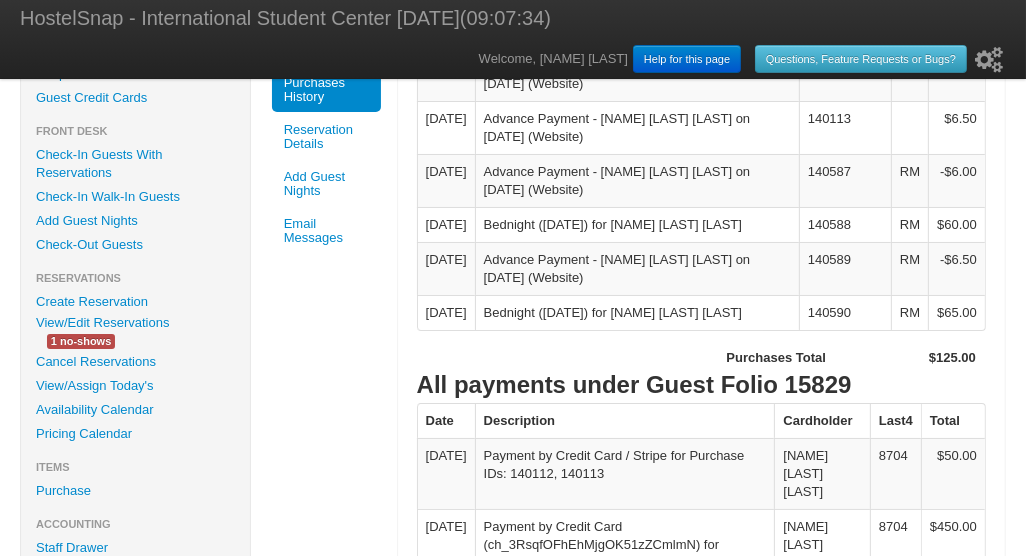 scroll, scrollTop: 212, scrollLeft: 0, axis: vertical 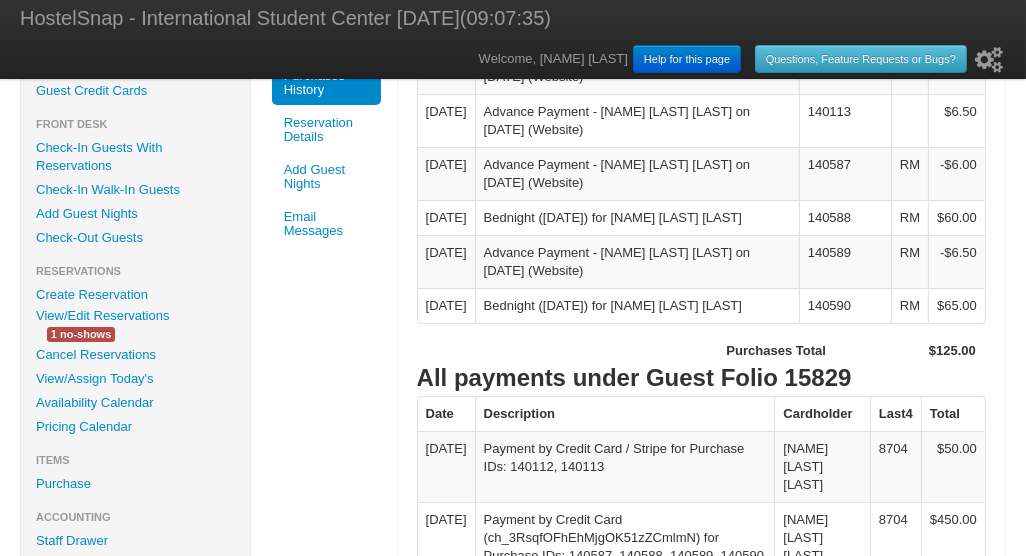 click on "Check-Out Guests" at bounding box center (135, 238) 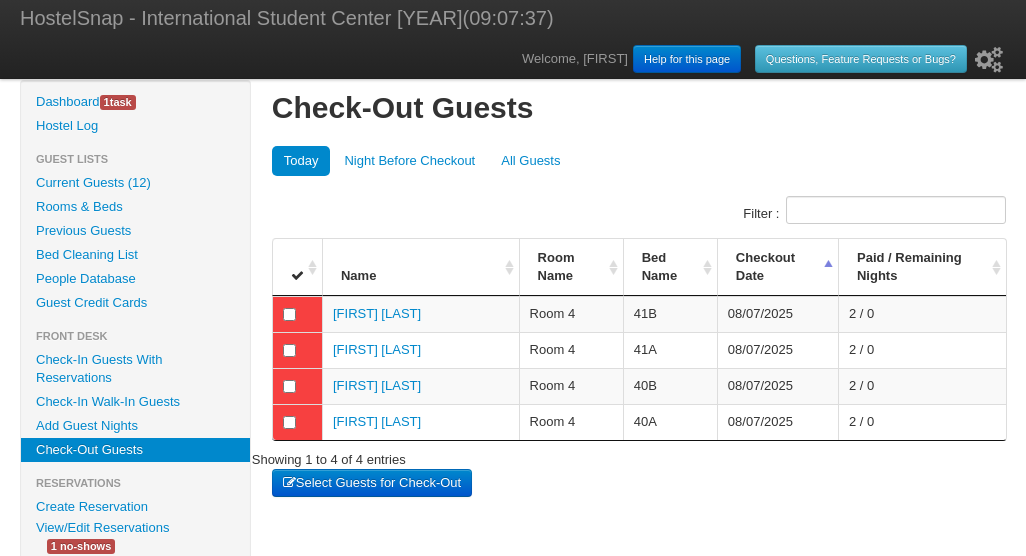 scroll, scrollTop: 0, scrollLeft: 0, axis: both 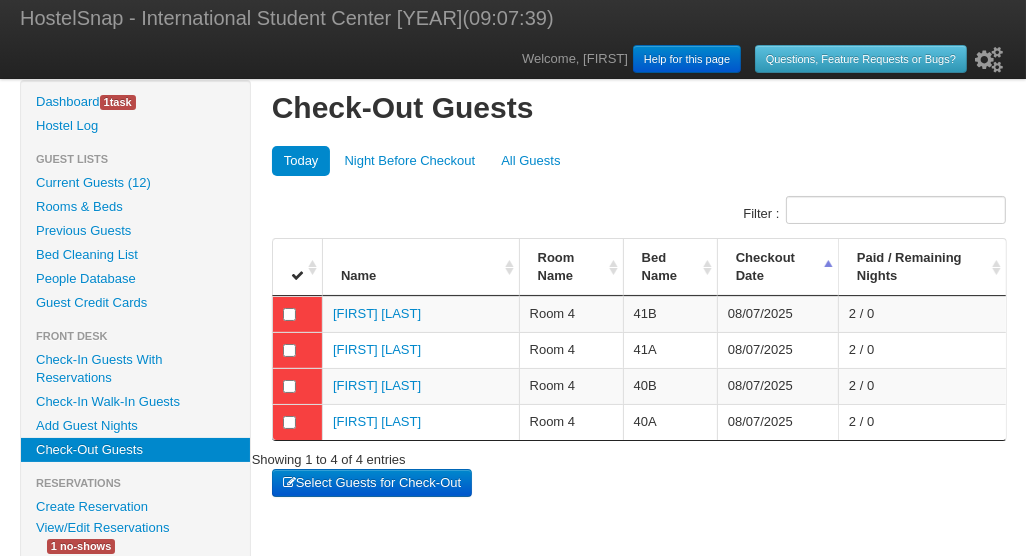 click on "[FIRST] [MIDDLE] [LAST]" at bounding box center [377, 421] 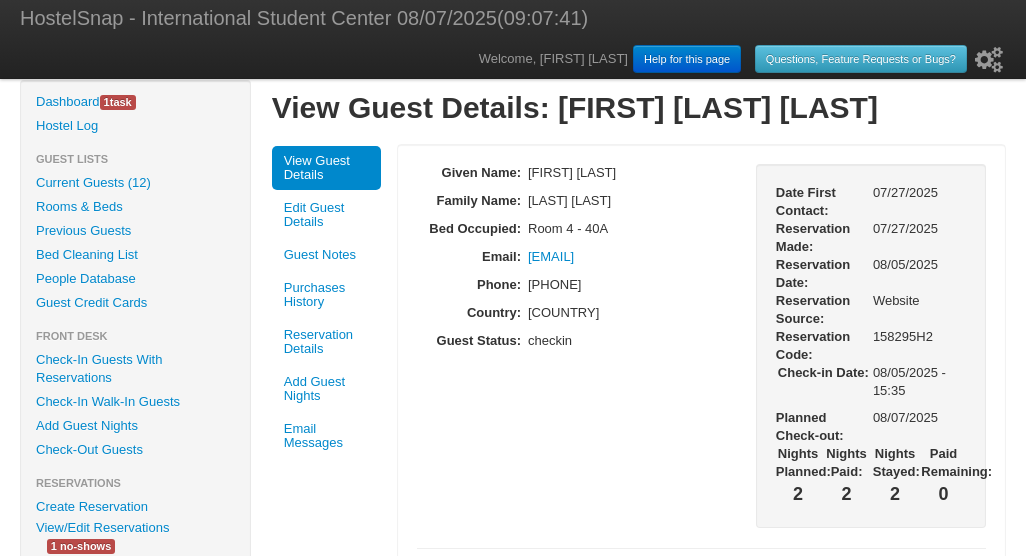 scroll, scrollTop: 0, scrollLeft: 0, axis: both 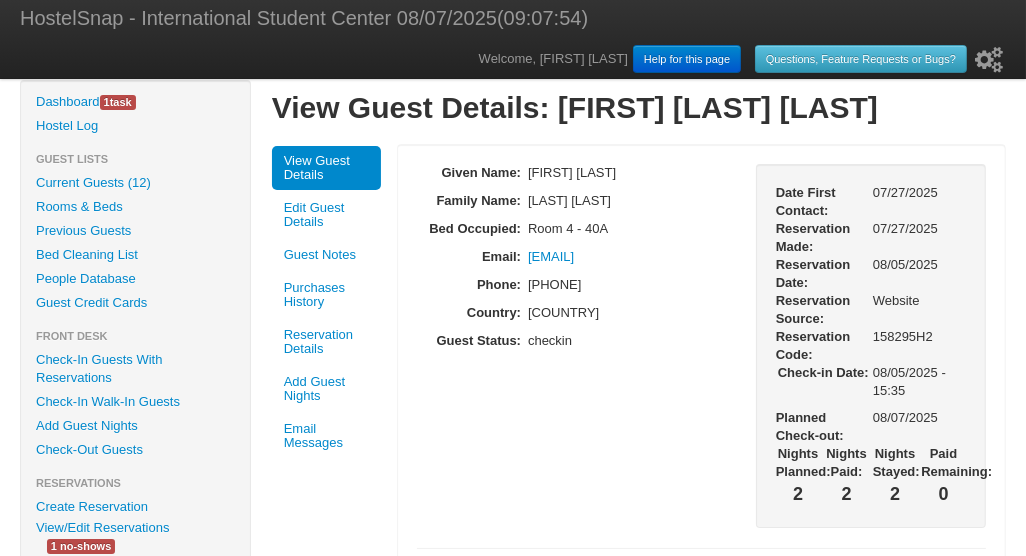 click on "Purchases History" at bounding box center [326, 295] 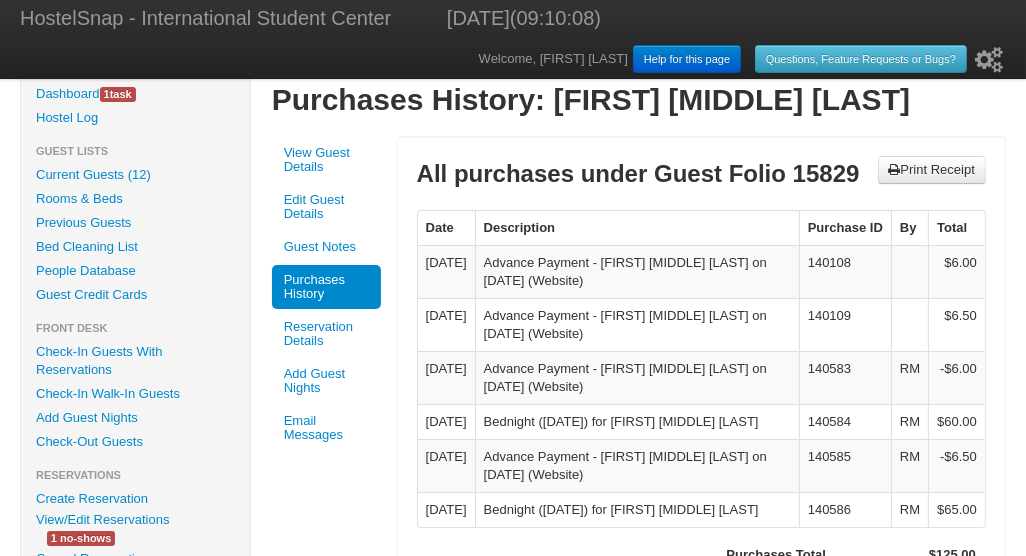 scroll, scrollTop: 0, scrollLeft: 0, axis: both 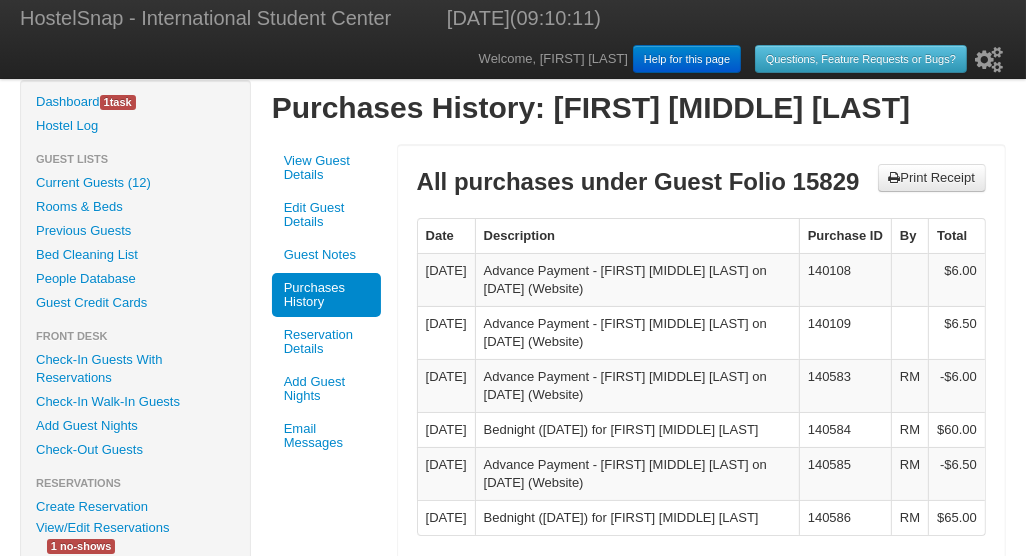 click on "Guest Credit Cards" at bounding box center [135, 303] 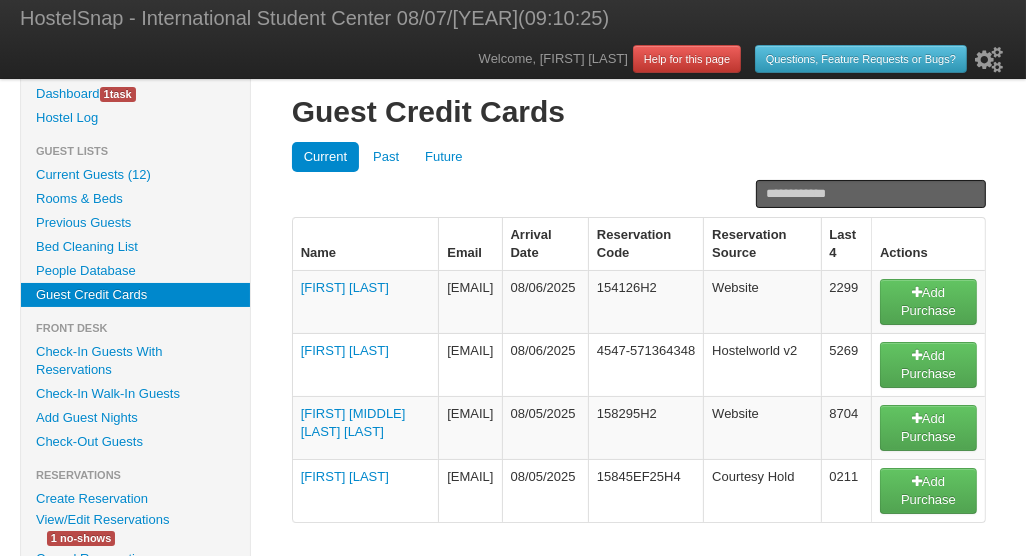 scroll, scrollTop: 0, scrollLeft: 0, axis: both 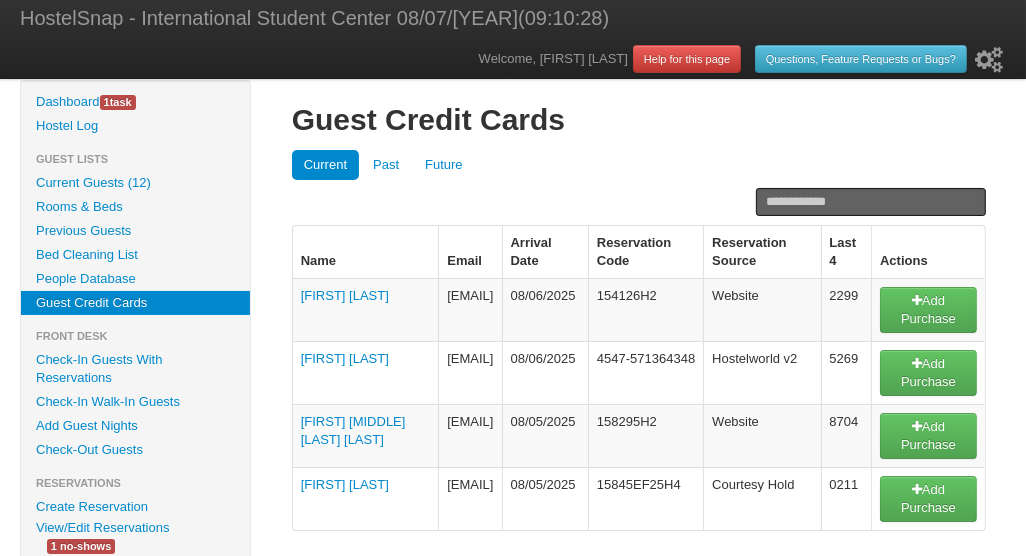 click on "Past" at bounding box center [386, 165] 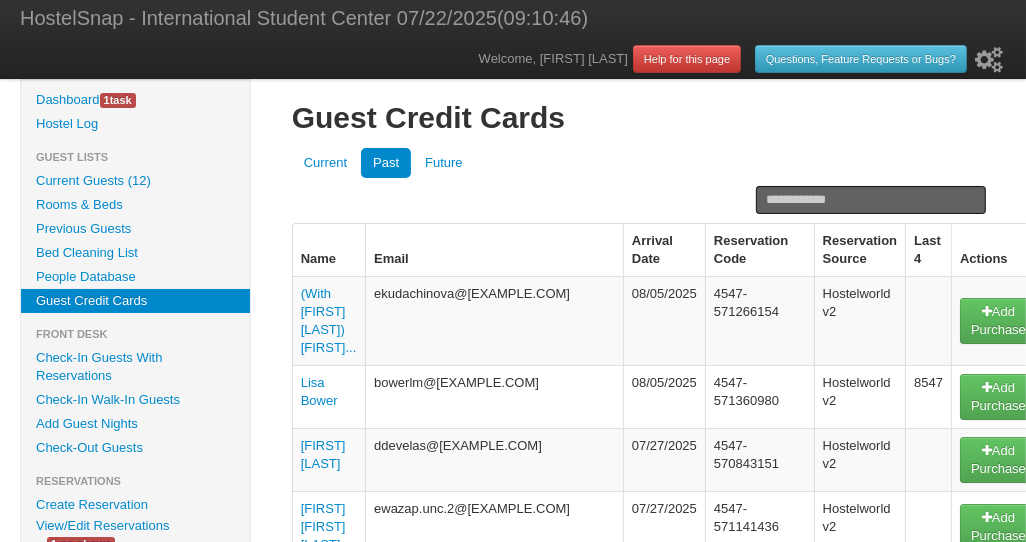 scroll, scrollTop: 0, scrollLeft: 0, axis: both 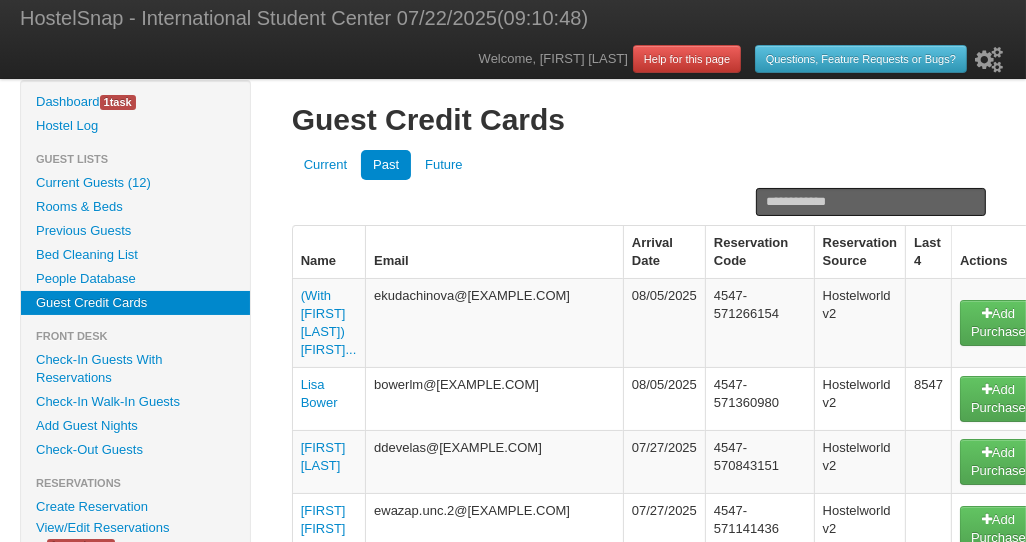 click on "Current Guests (12)" at bounding box center (135, 183) 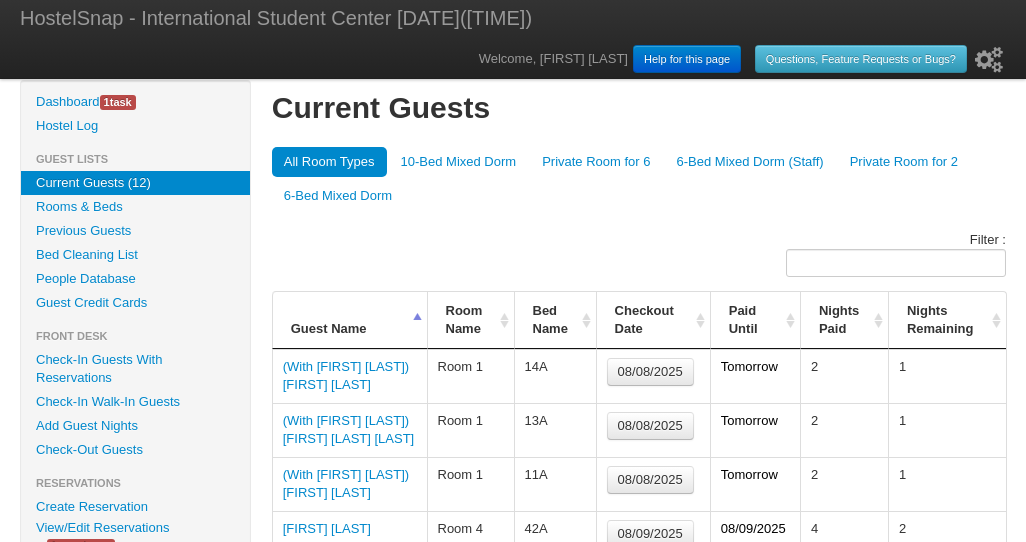 scroll, scrollTop: 0, scrollLeft: 0, axis: both 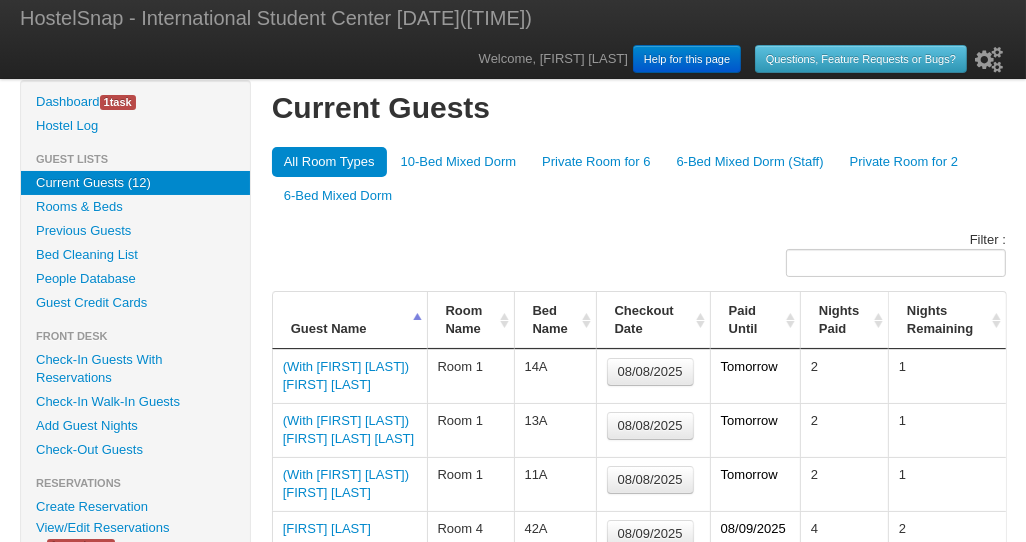 click on "Check-Out Guests" at bounding box center (135, 450) 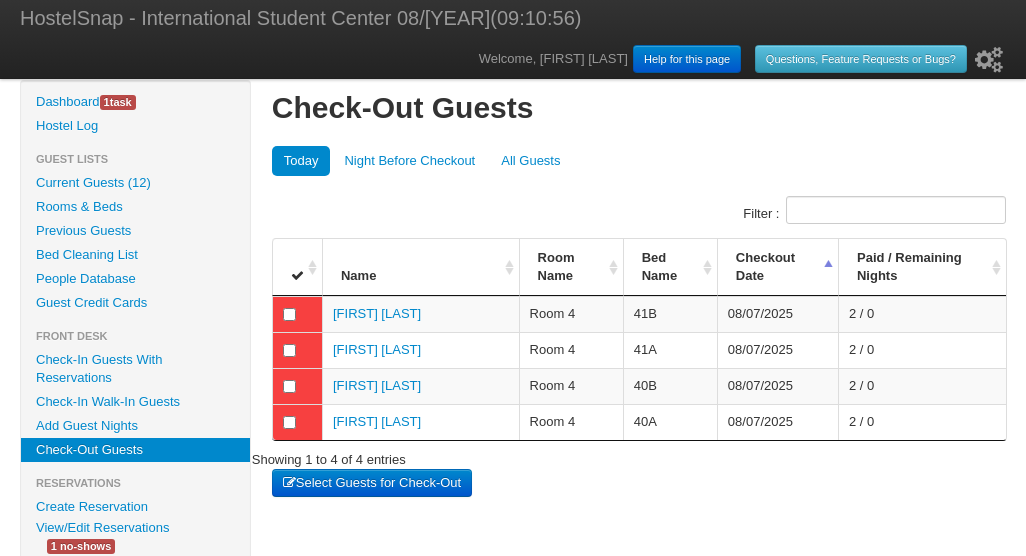 scroll, scrollTop: 0, scrollLeft: 0, axis: both 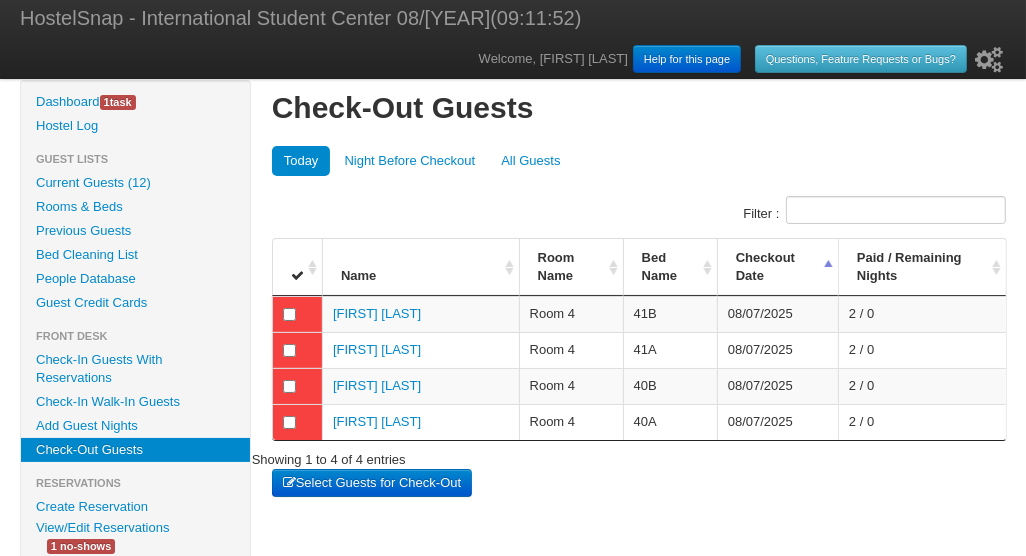 click on "[FIRST] [LAST]" at bounding box center (377, 313) 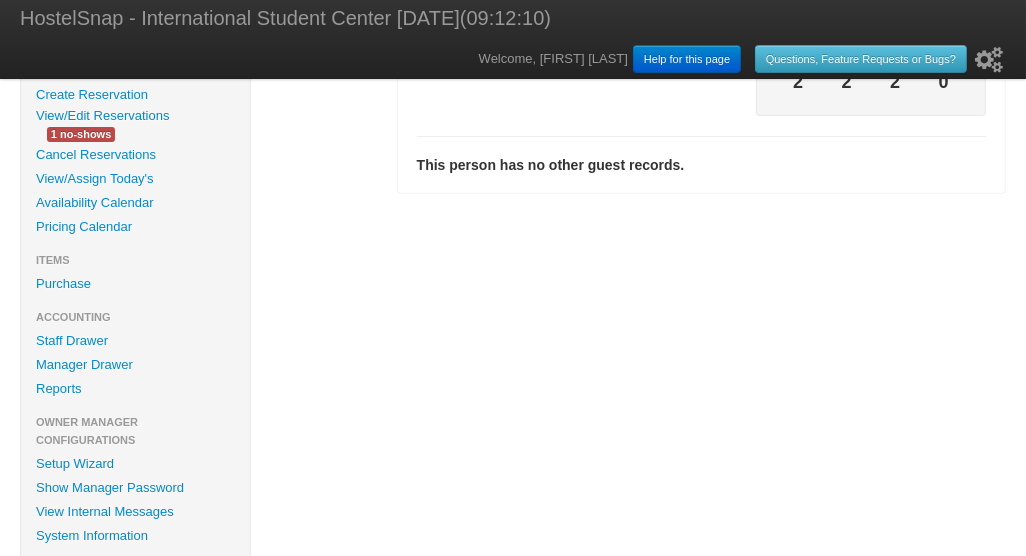 scroll, scrollTop: 411, scrollLeft: 0, axis: vertical 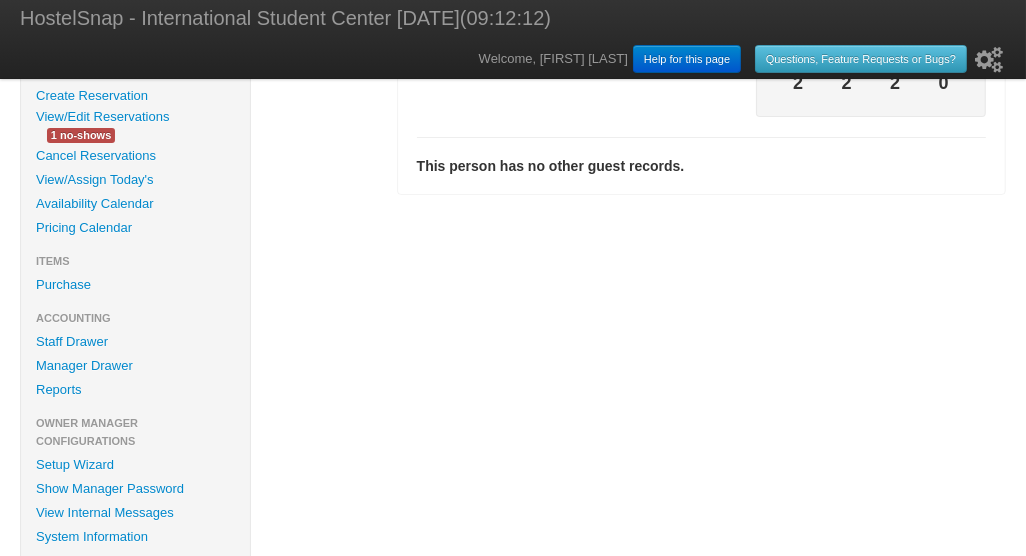 click on "Purchase" at bounding box center [135, 285] 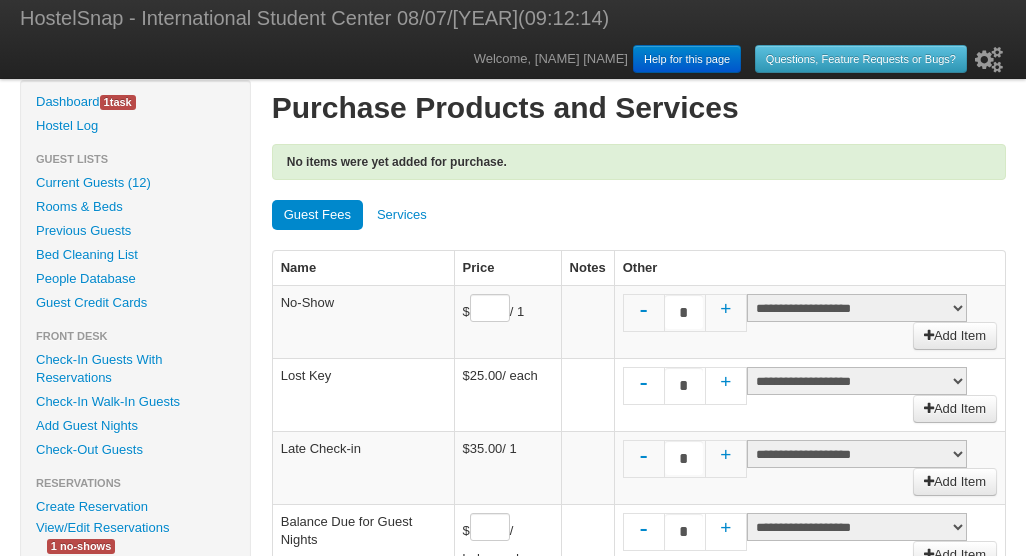 scroll, scrollTop: 0, scrollLeft: 0, axis: both 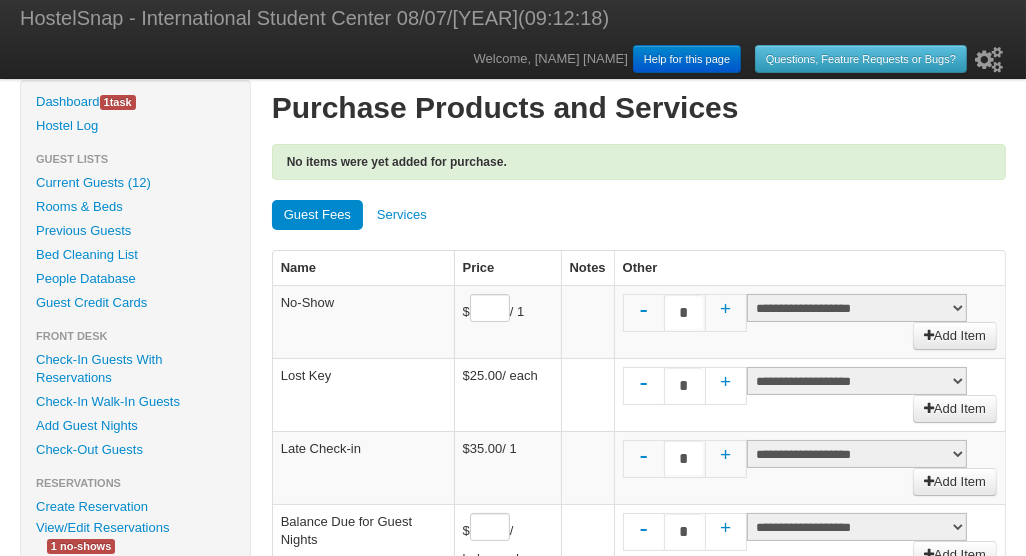 click on "Check-Out Guests" at bounding box center (135, 450) 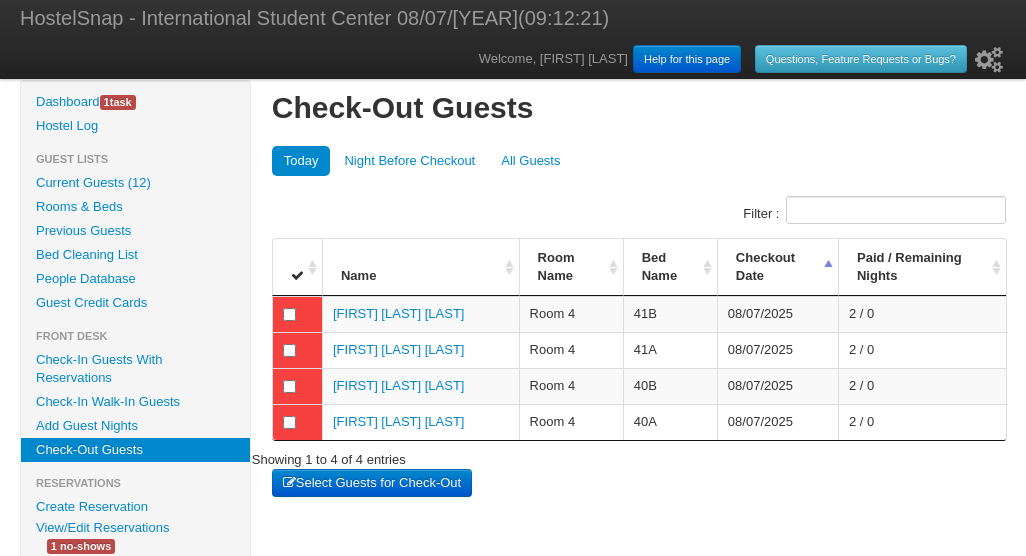 scroll, scrollTop: 0, scrollLeft: 0, axis: both 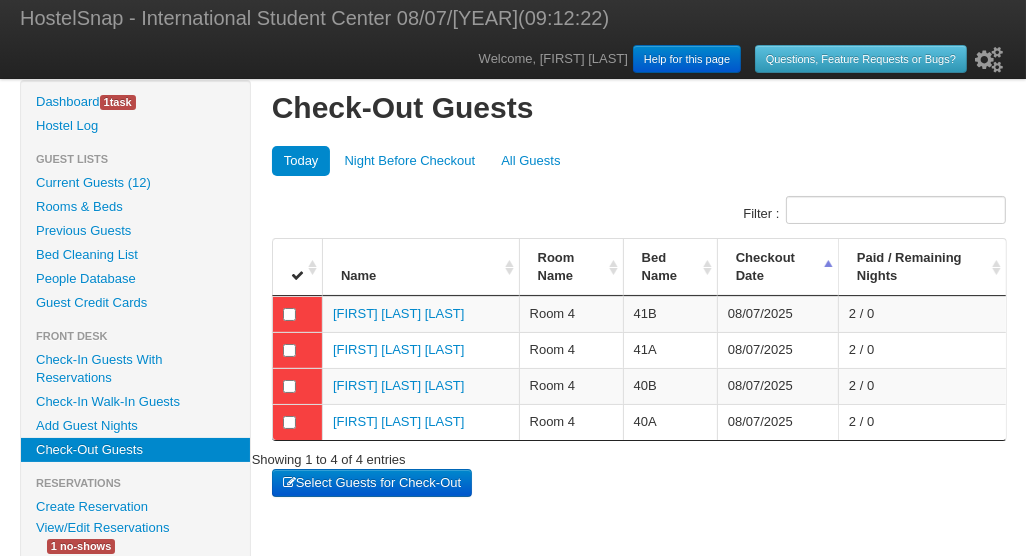click on "[FIRST] [LAST] [LAST]" at bounding box center (398, 313) 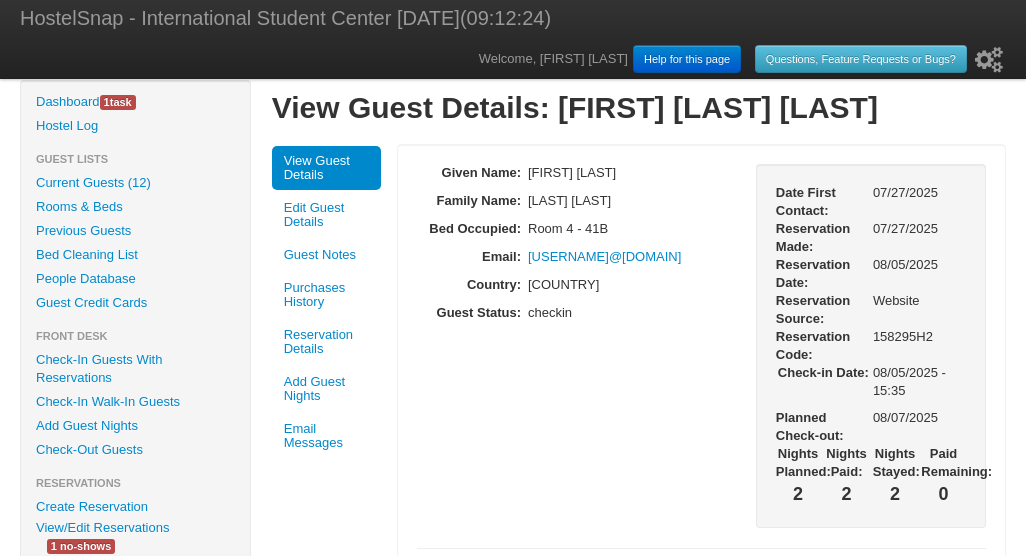 scroll, scrollTop: 0, scrollLeft: 0, axis: both 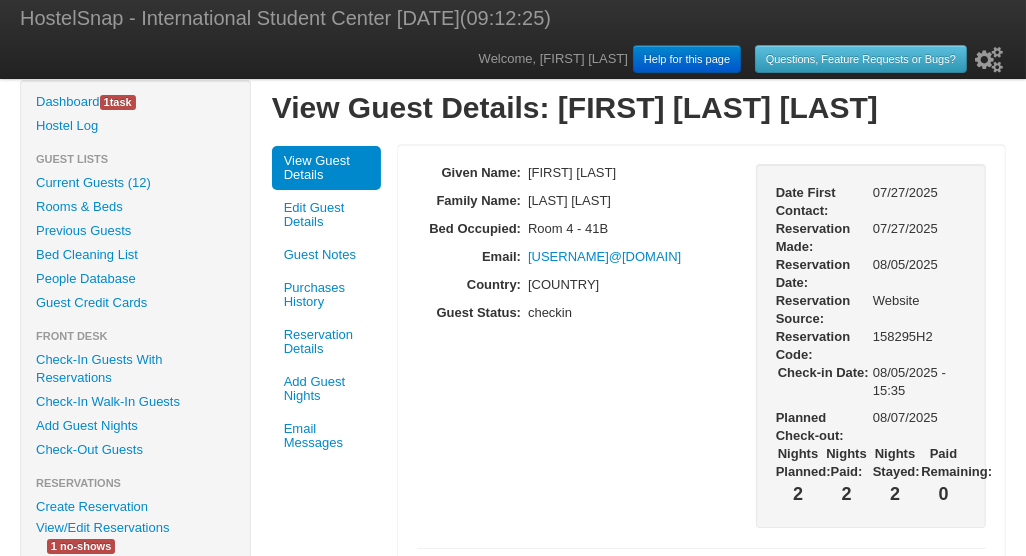 click on "Purchases History" at bounding box center (326, 295) 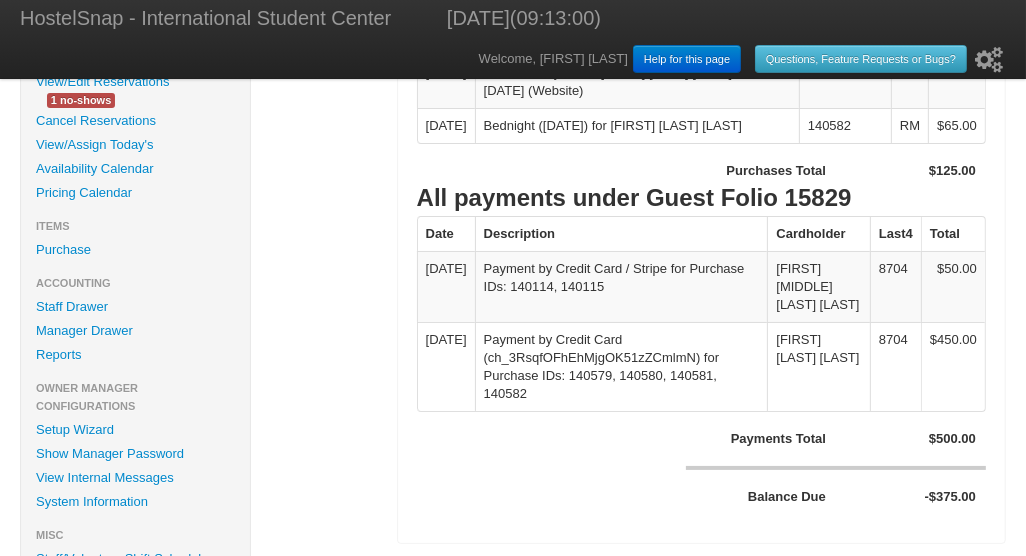 scroll, scrollTop: 454, scrollLeft: 0, axis: vertical 